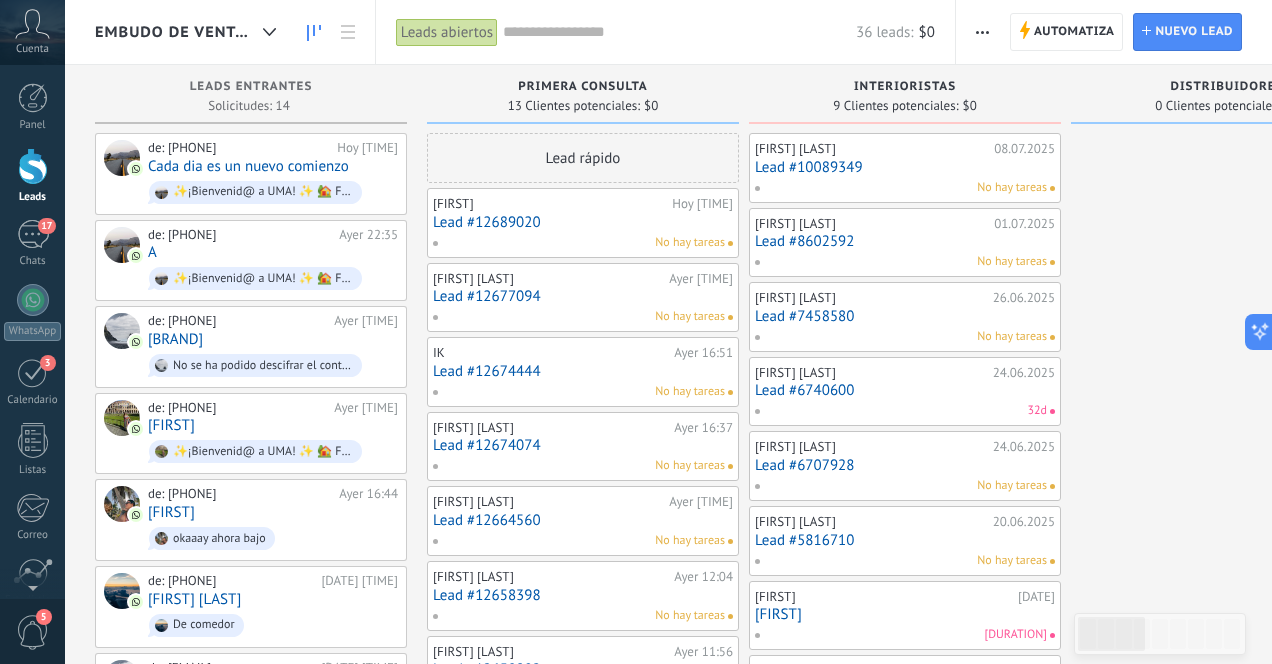 scroll, scrollTop: 0, scrollLeft: 0, axis: both 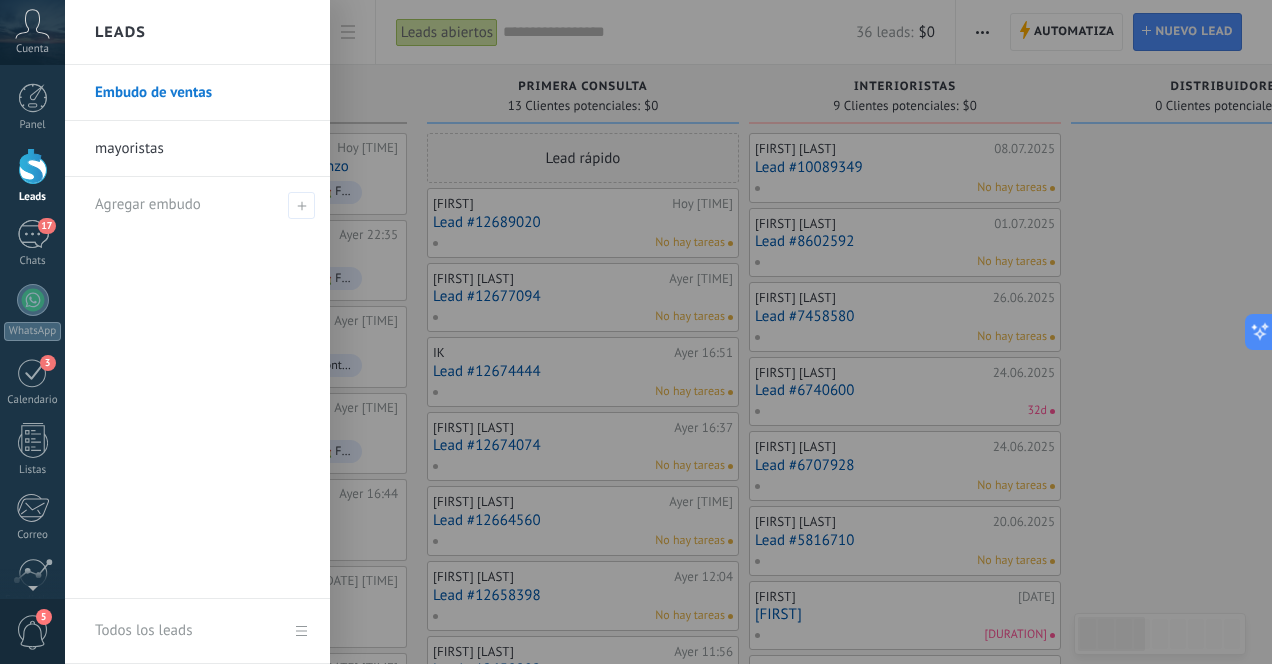 click at bounding box center (33, 166) 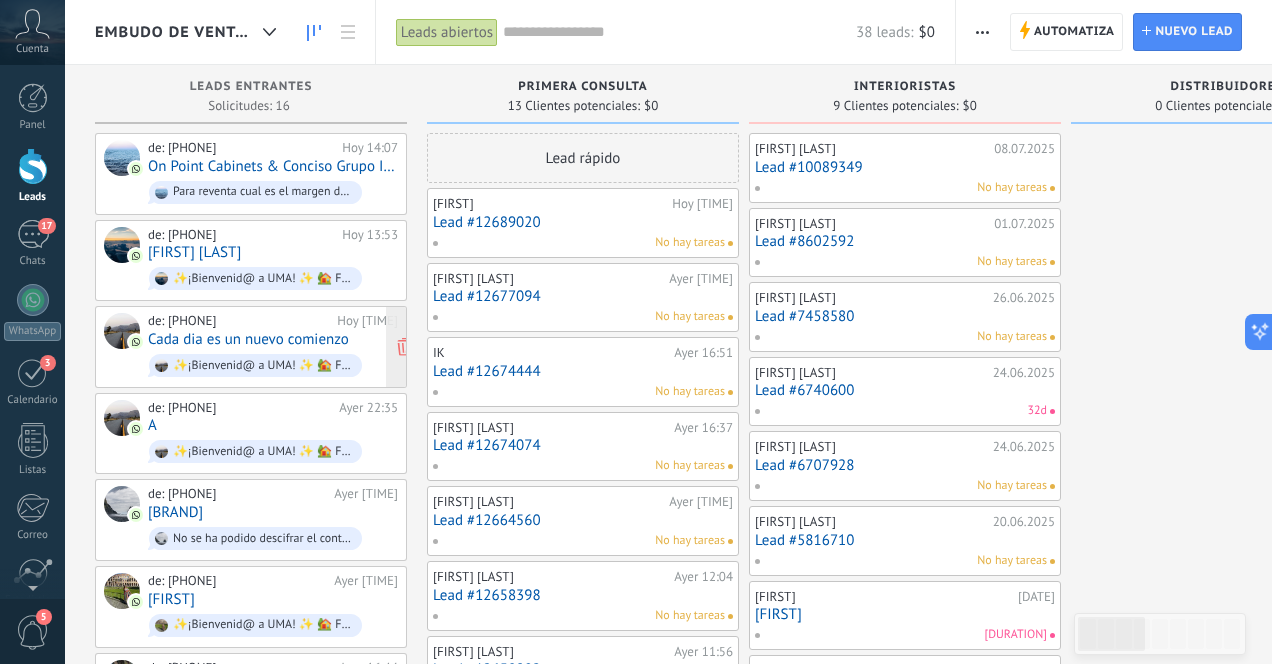 scroll, scrollTop: 4, scrollLeft: 0, axis: vertical 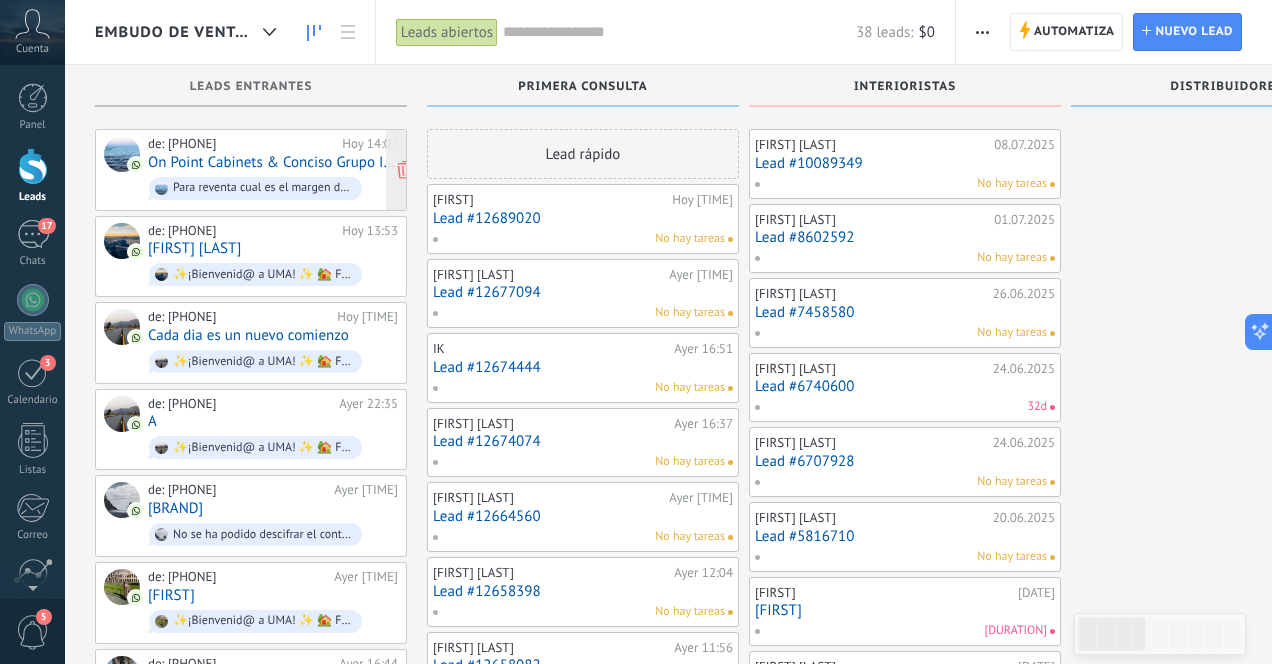 click on "On Point Cabinets & Conciso Grupo Inmobiliario" at bounding box center (273, 162) 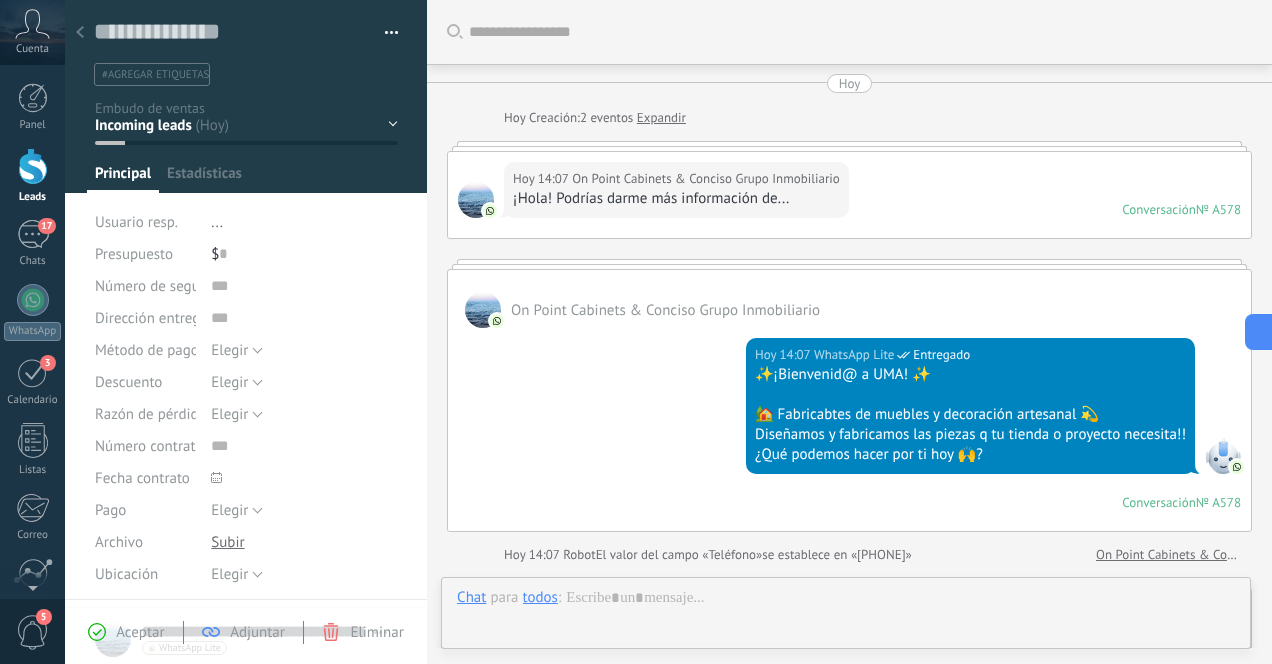 type on "**********" 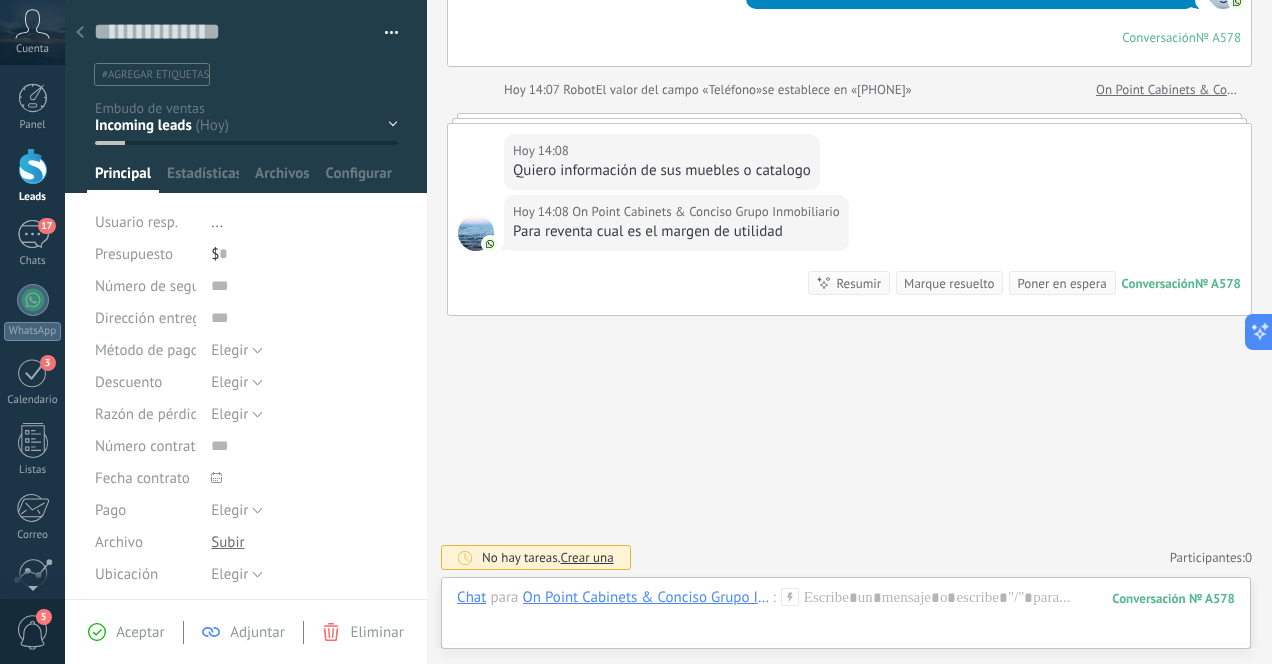 click 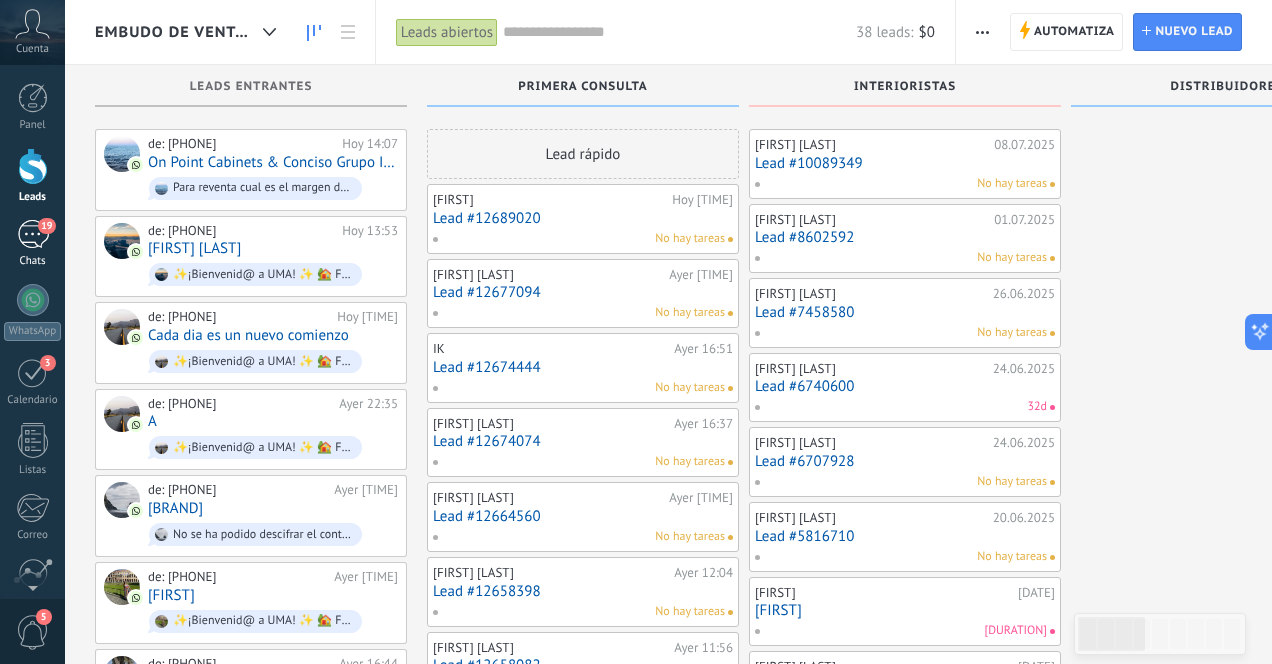click on "19" at bounding box center [33, 234] 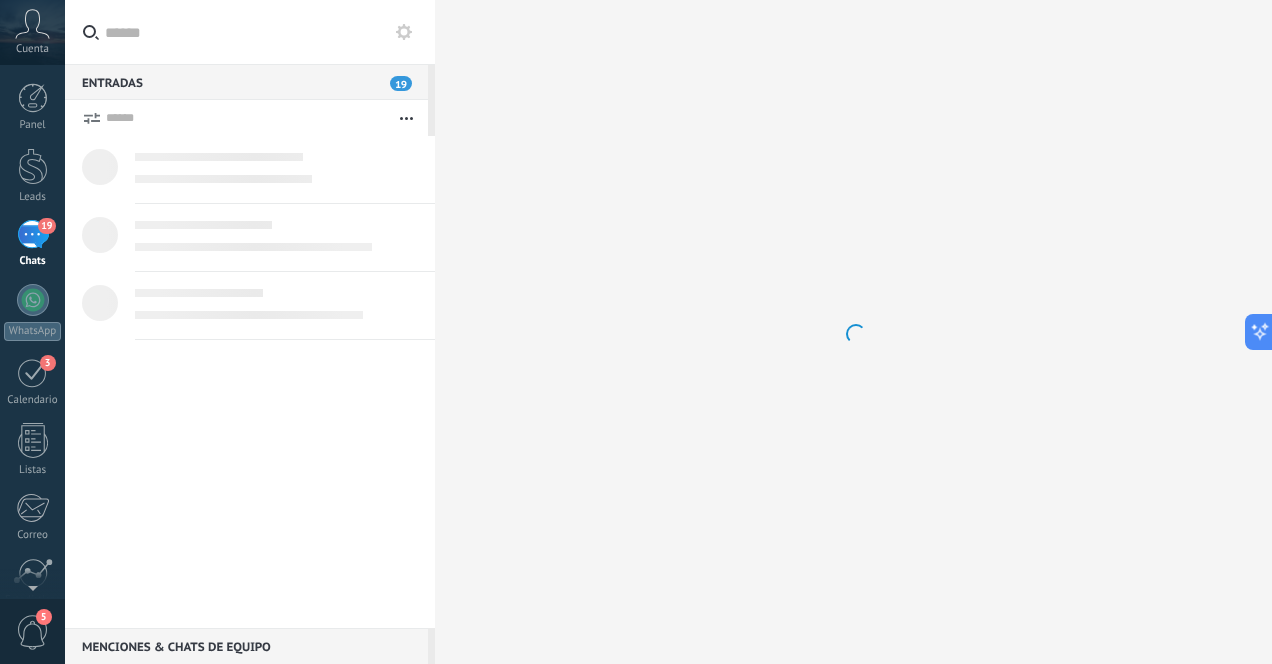 scroll, scrollTop: 0, scrollLeft: 0, axis: both 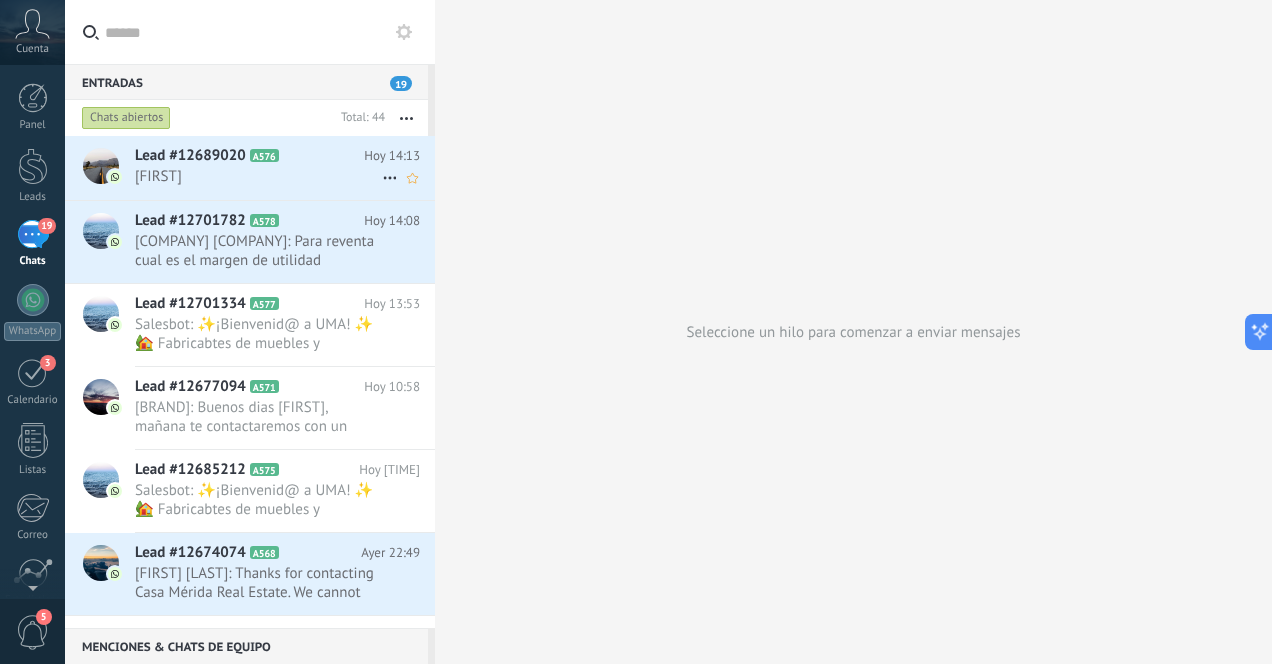 click on "[FIRST]" at bounding box center (258, 176) 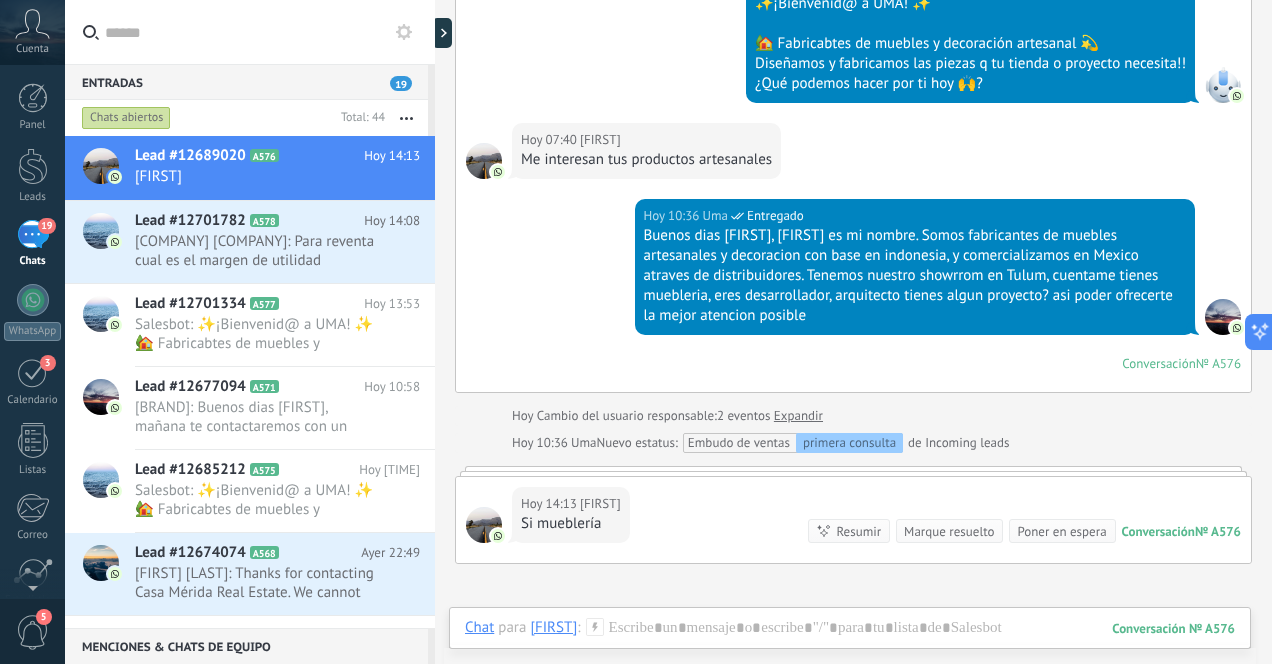 scroll, scrollTop: 417, scrollLeft: 0, axis: vertical 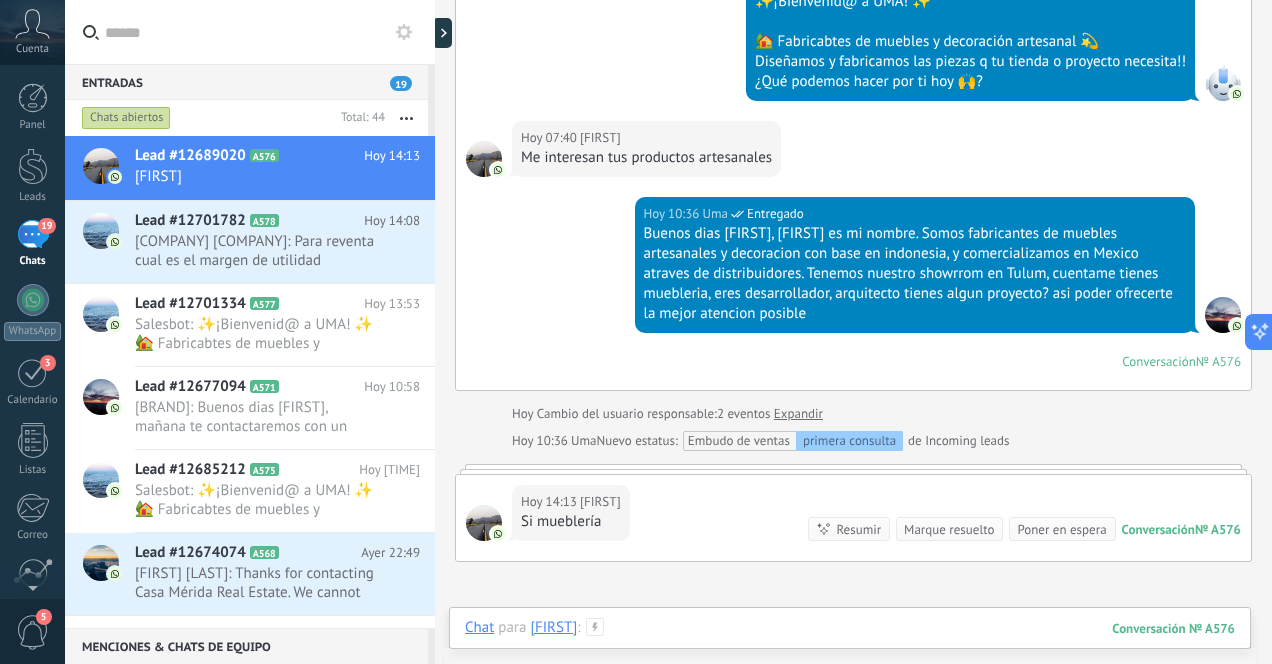 click at bounding box center (850, 648) 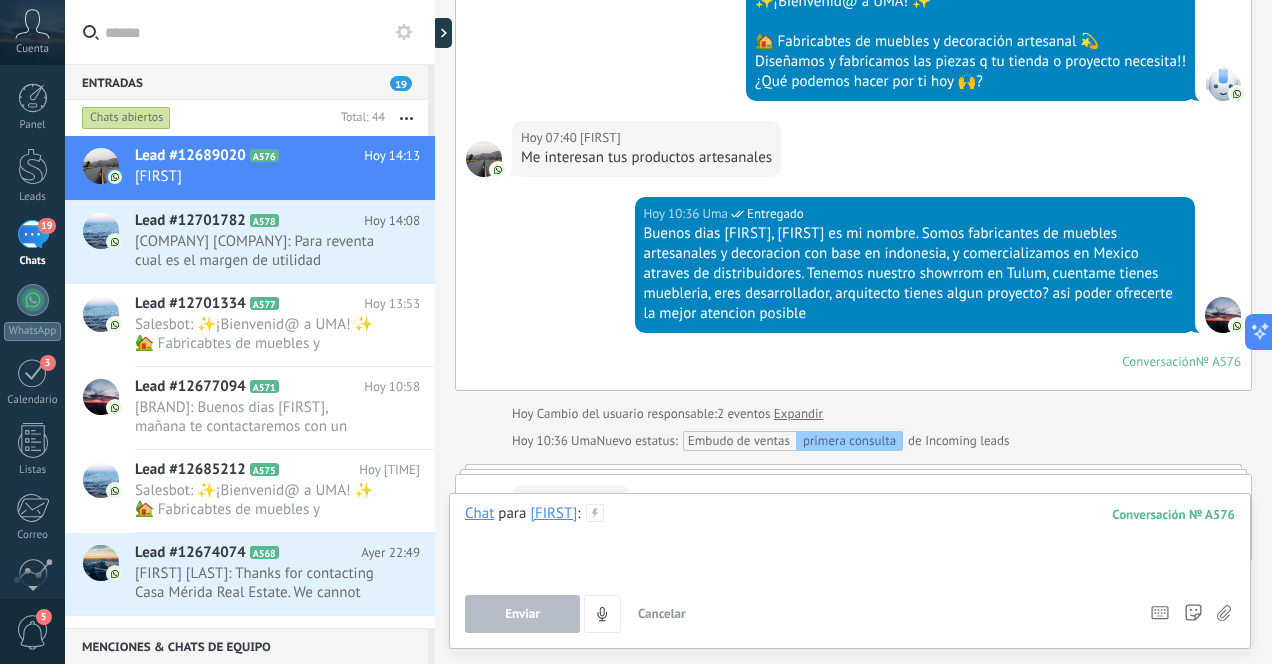 type 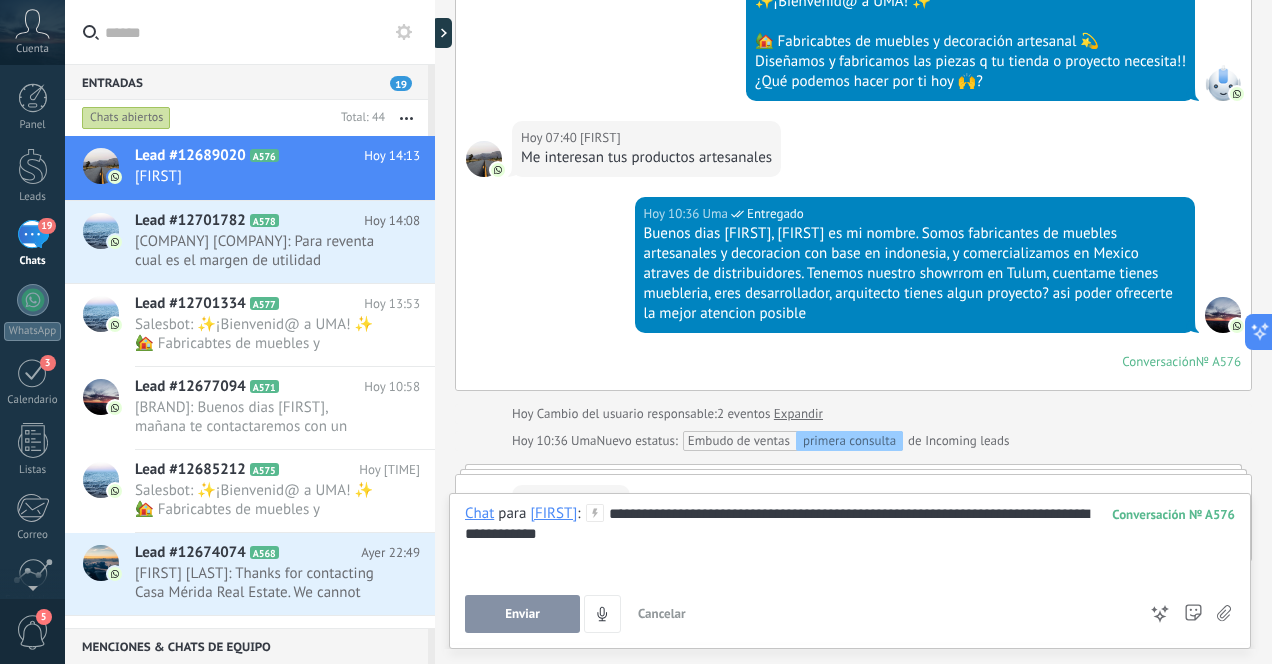 click on "Enviar" at bounding box center [522, 614] 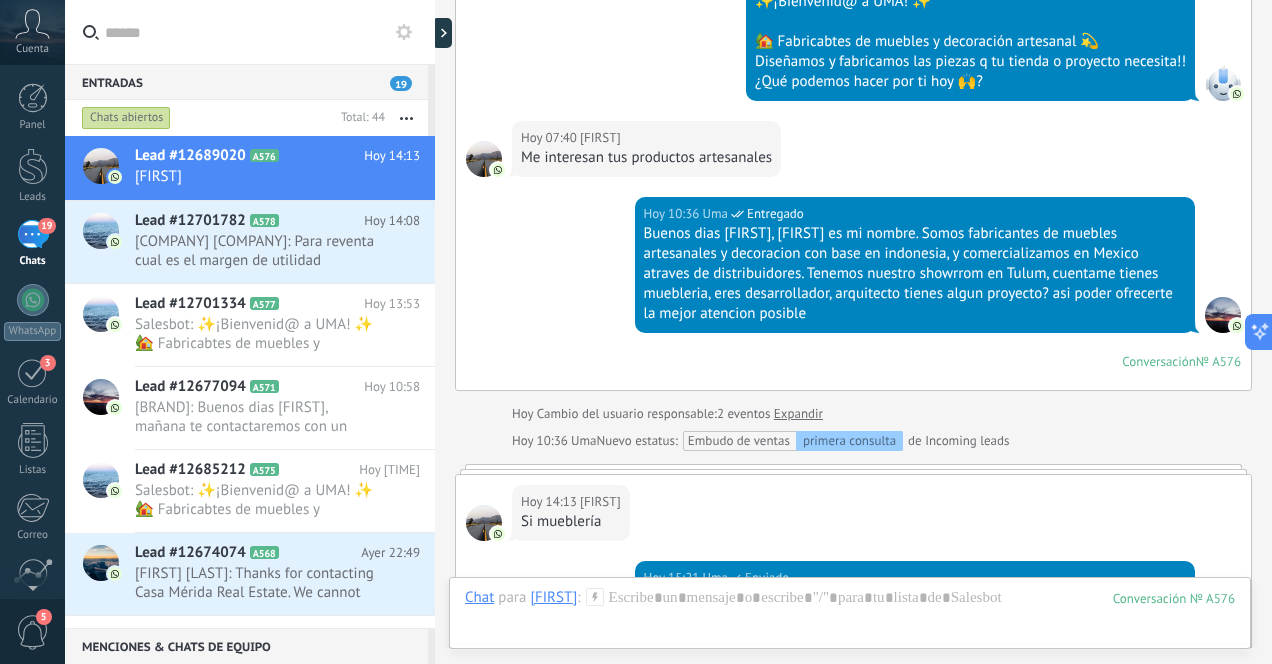 scroll, scrollTop: 796, scrollLeft: 0, axis: vertical 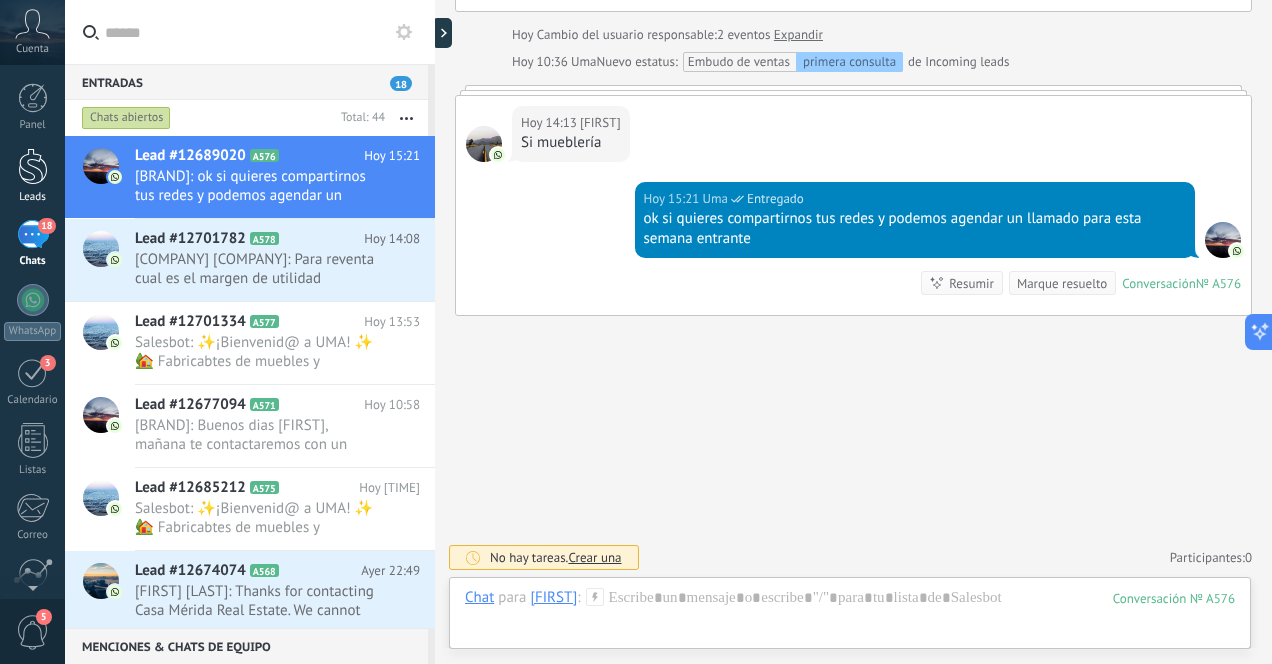 click at bounding box center [33, 166] 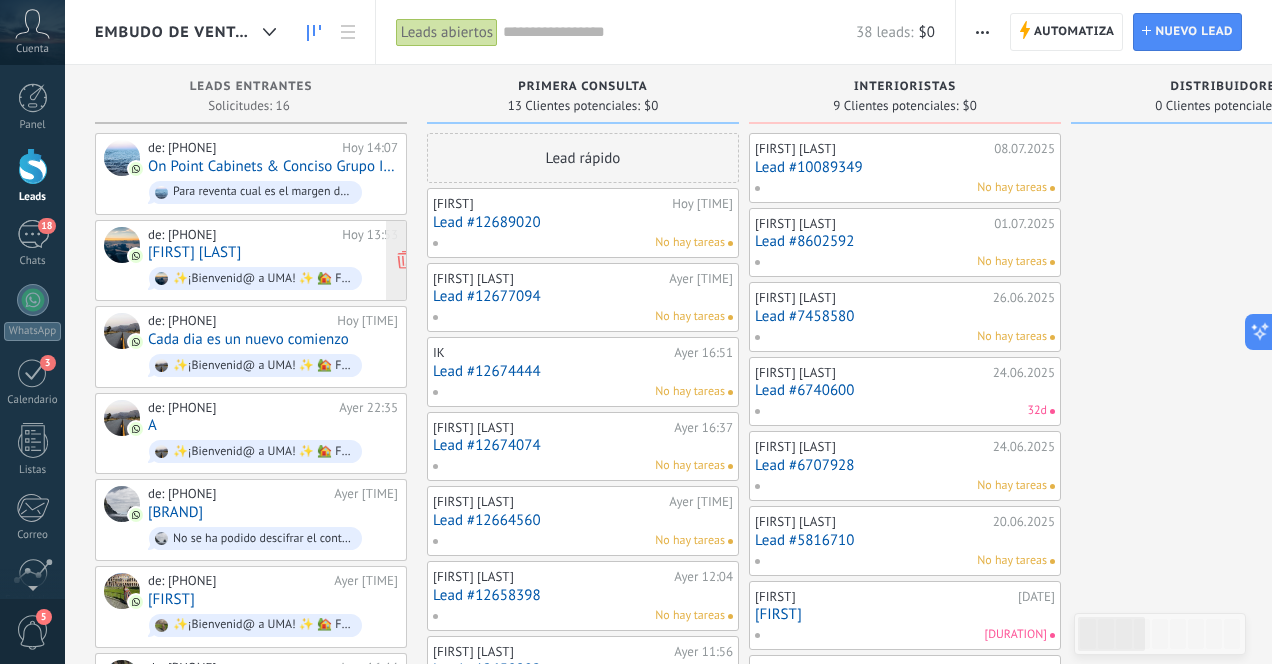 click on "de: [PHONE] Hoy [TIME] [FIRST] [LAST]" at bounding box center [273, 261] 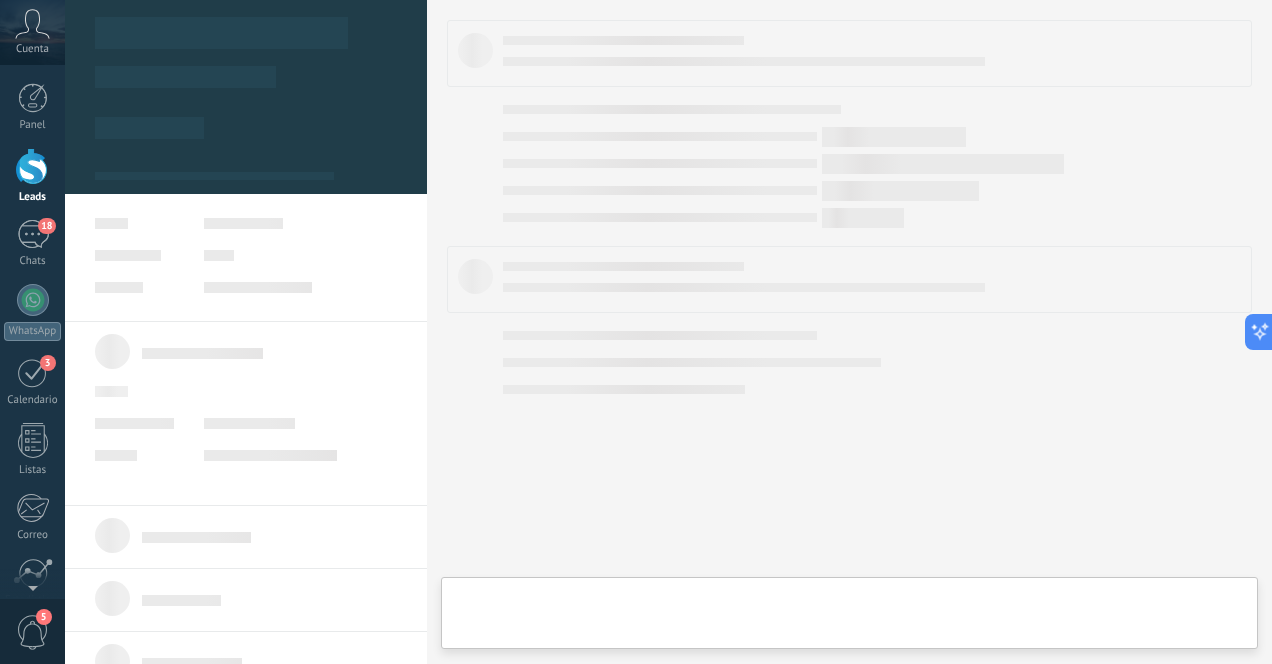 type on "**********" 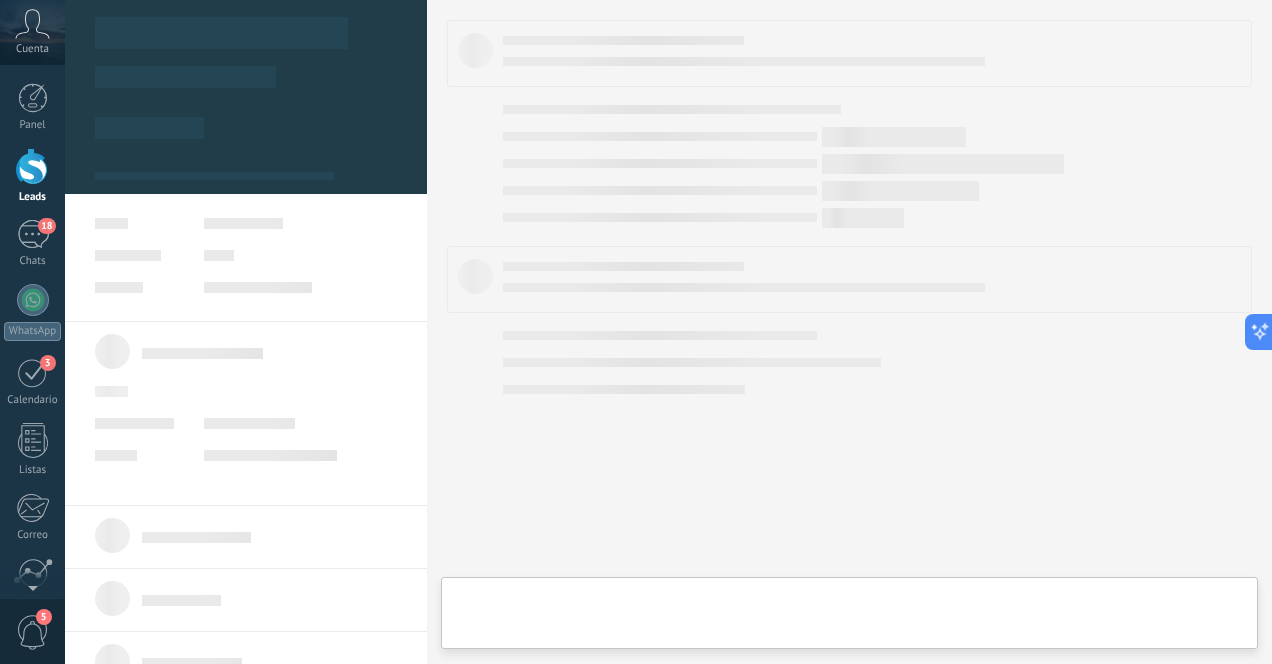 scroll, scrollTop: 30, scrollLeft: 0, axis: vertical 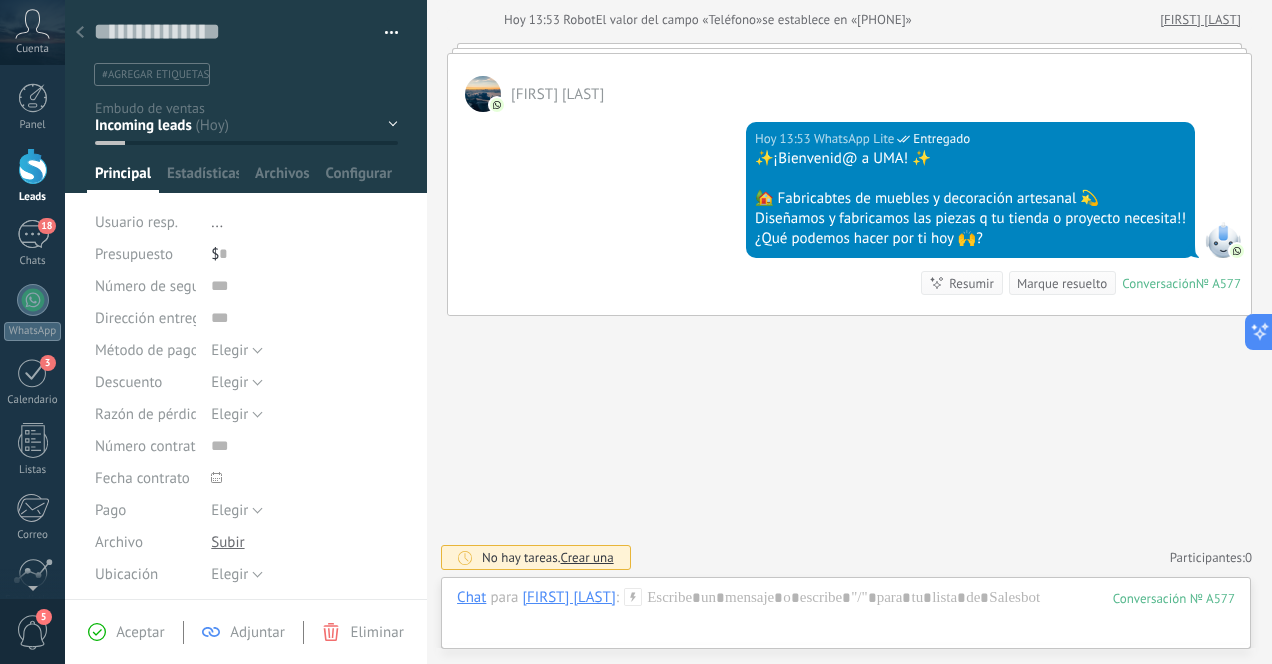 click 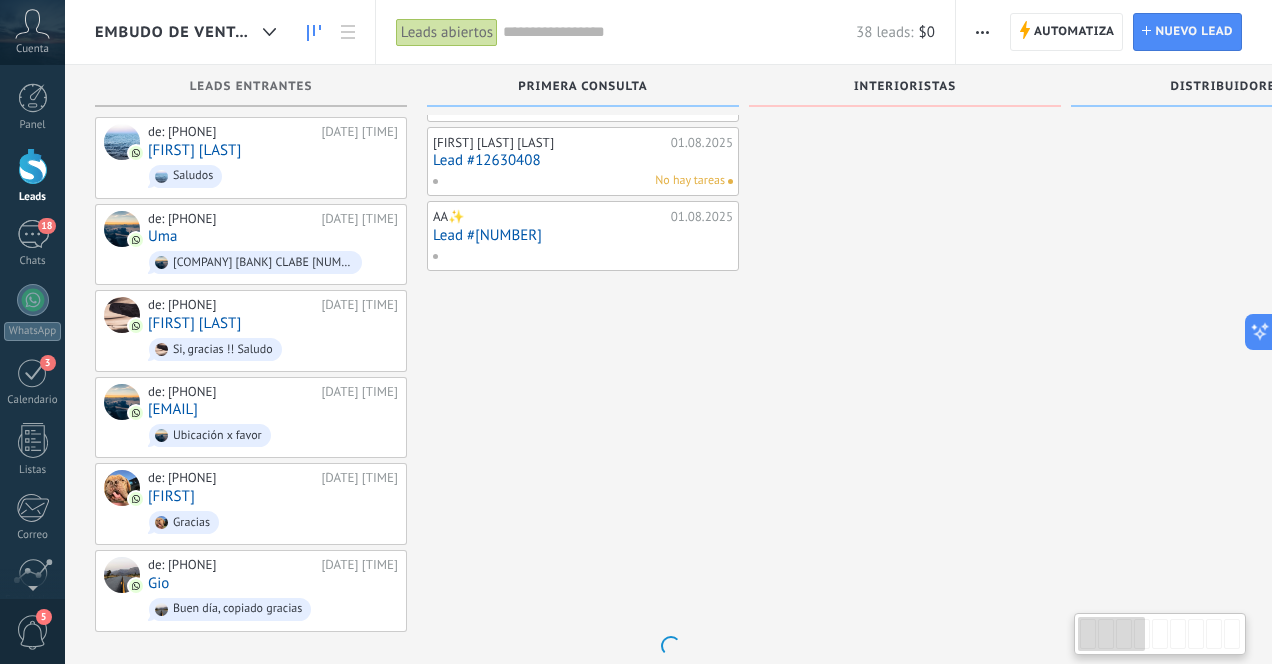 scroll, scrollTop: 0, scrollLeft: 0, axis: both 